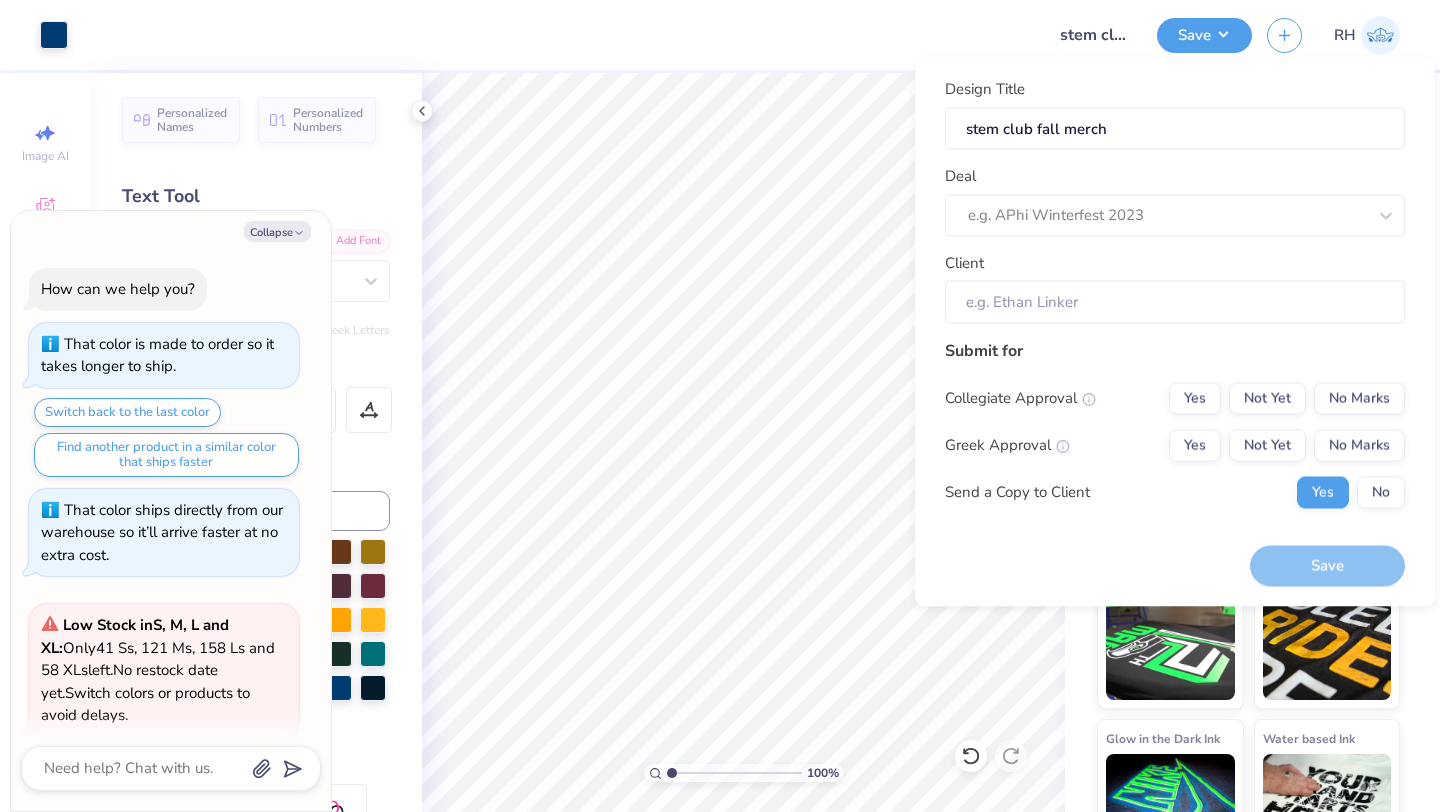 scroll, scrollTop: 0, scrollLeft: 0, axis: both 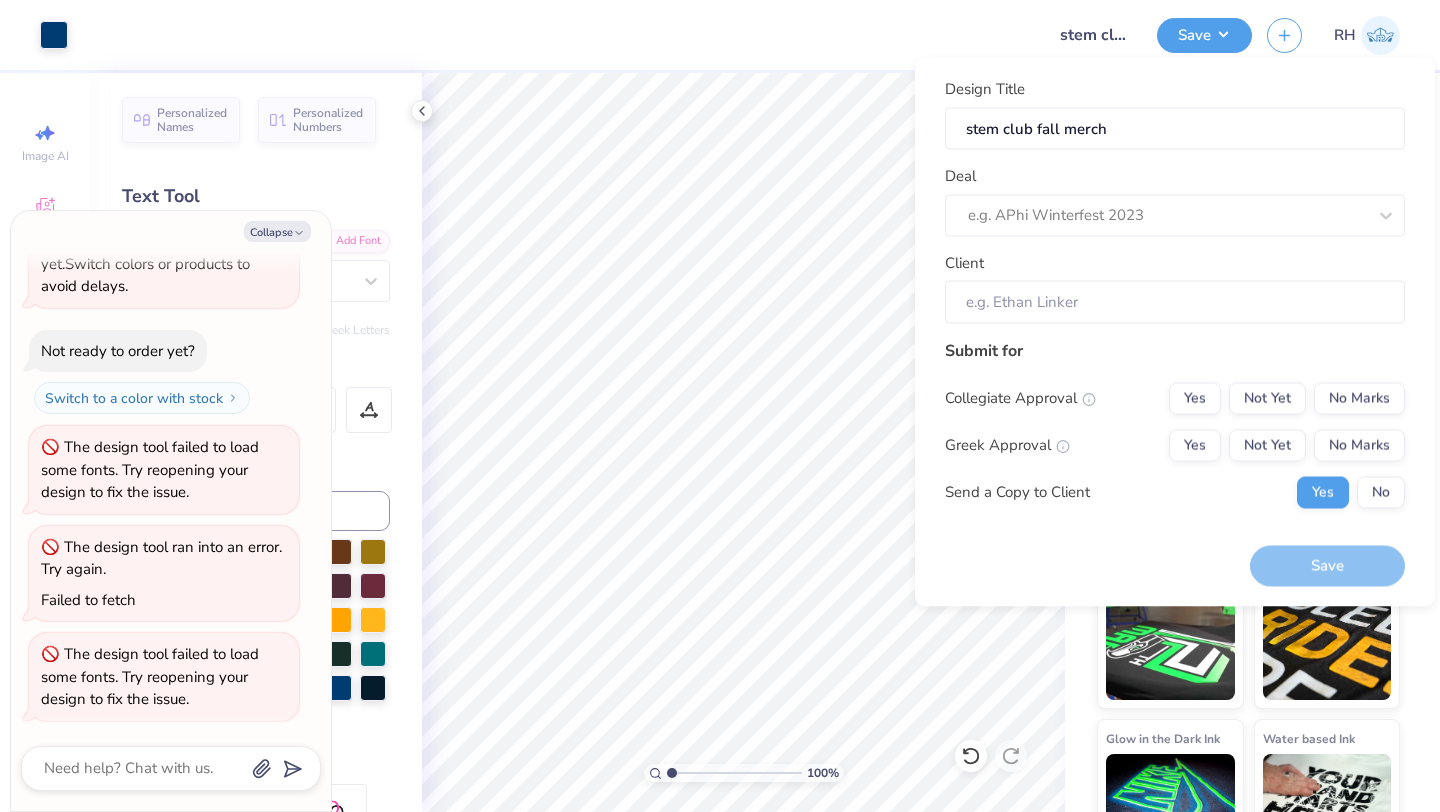 type on "x" 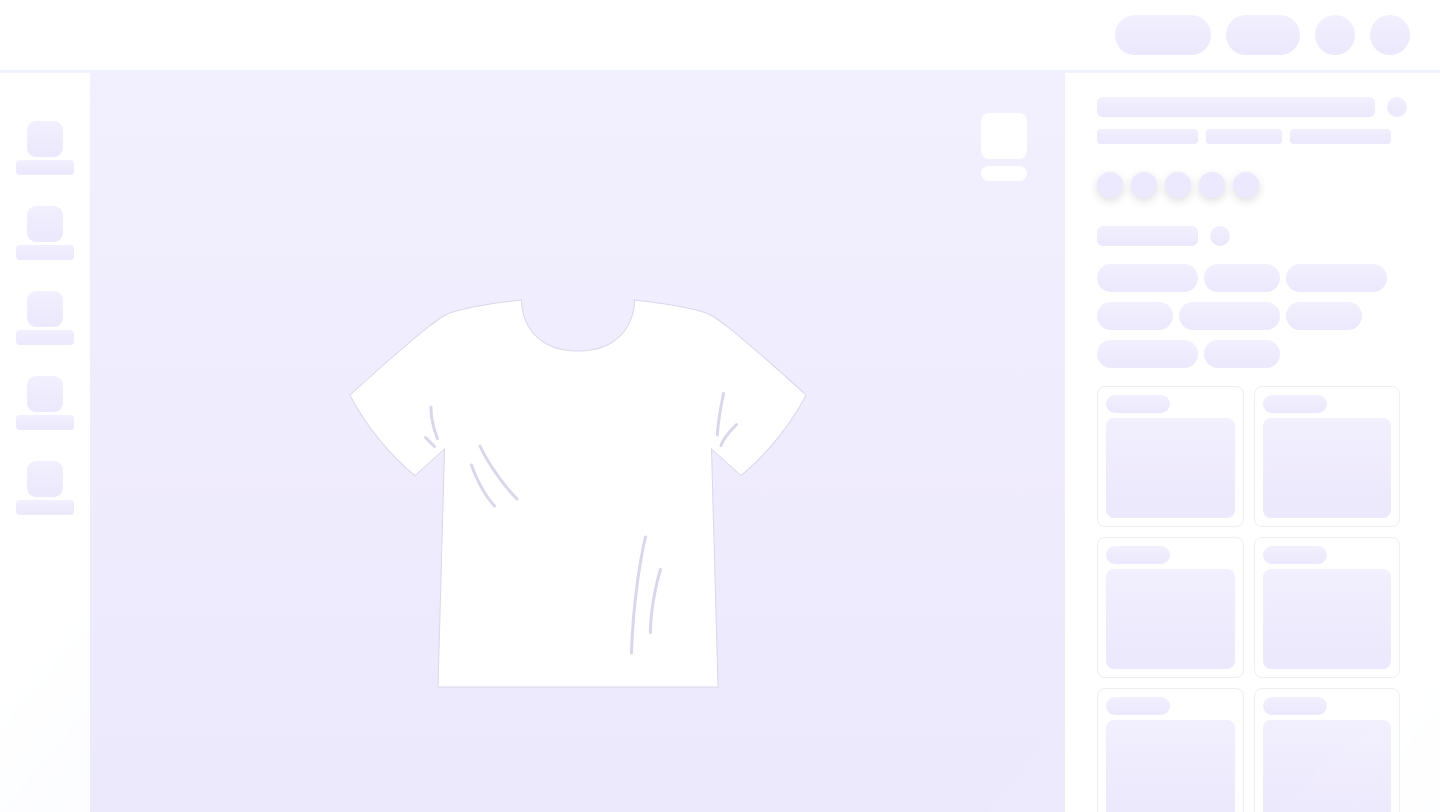 scroll, scrollTop: 0, scrollLeft: 0, axis: both 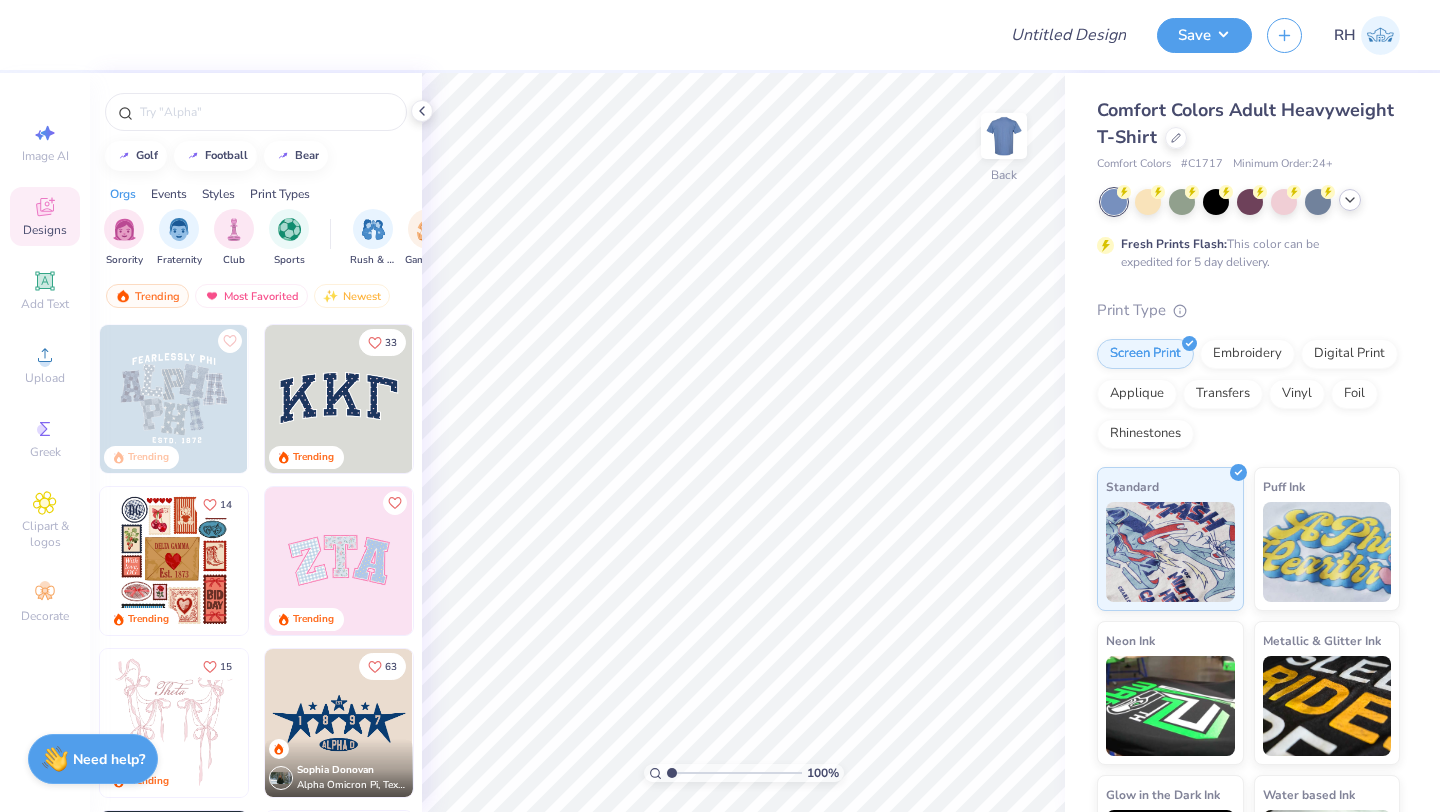 click 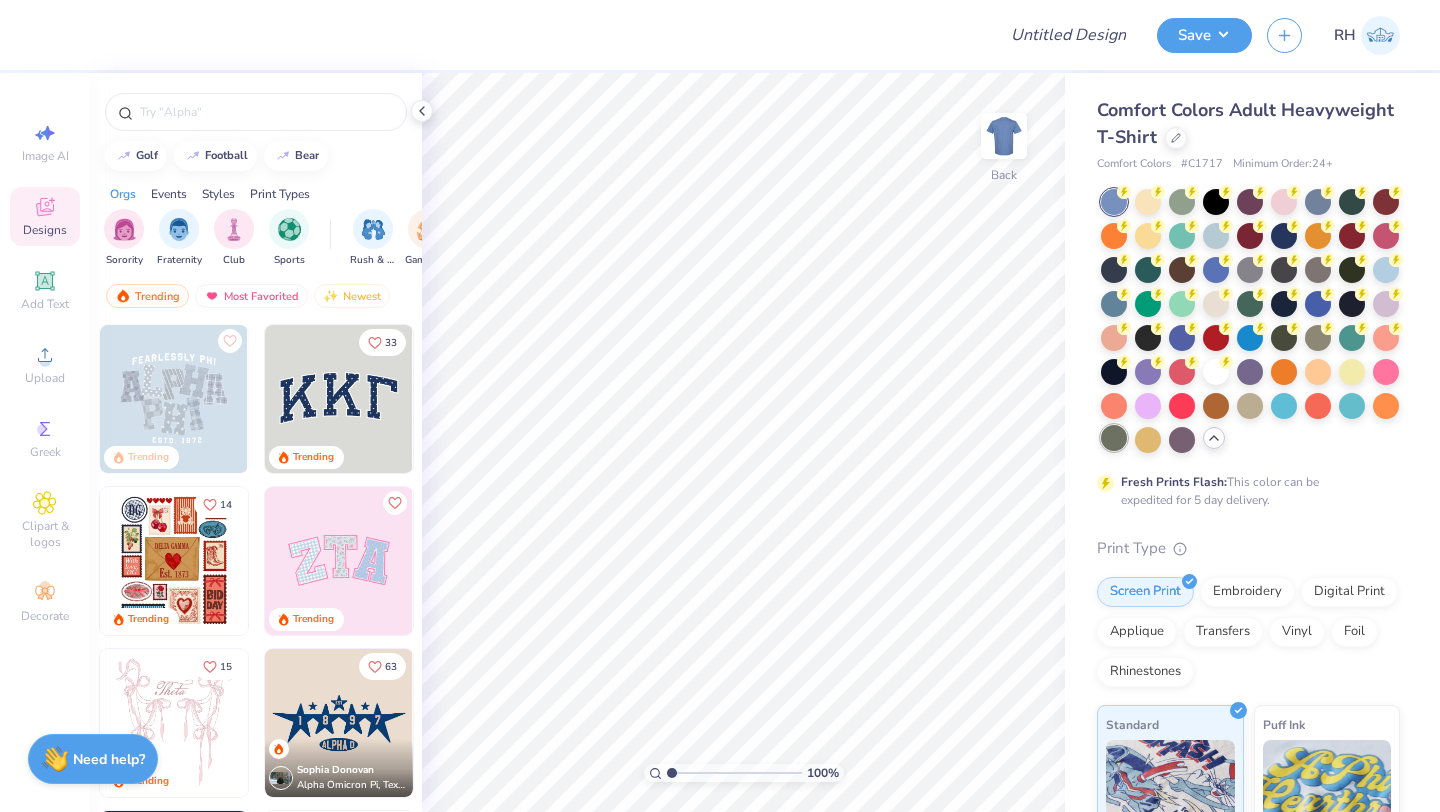 click at bounding box center (1114, 438) 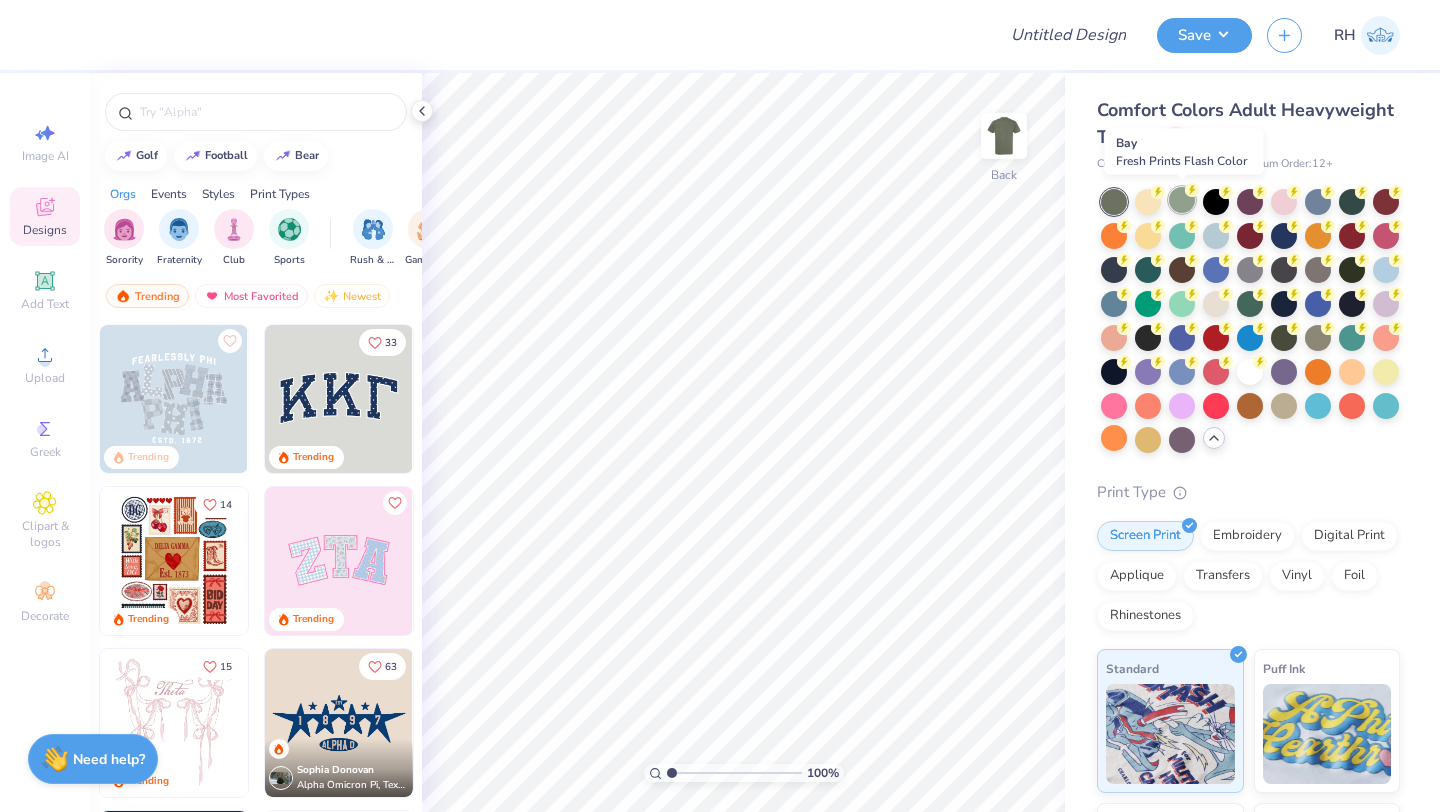 click at bounding box center [1182, 200] 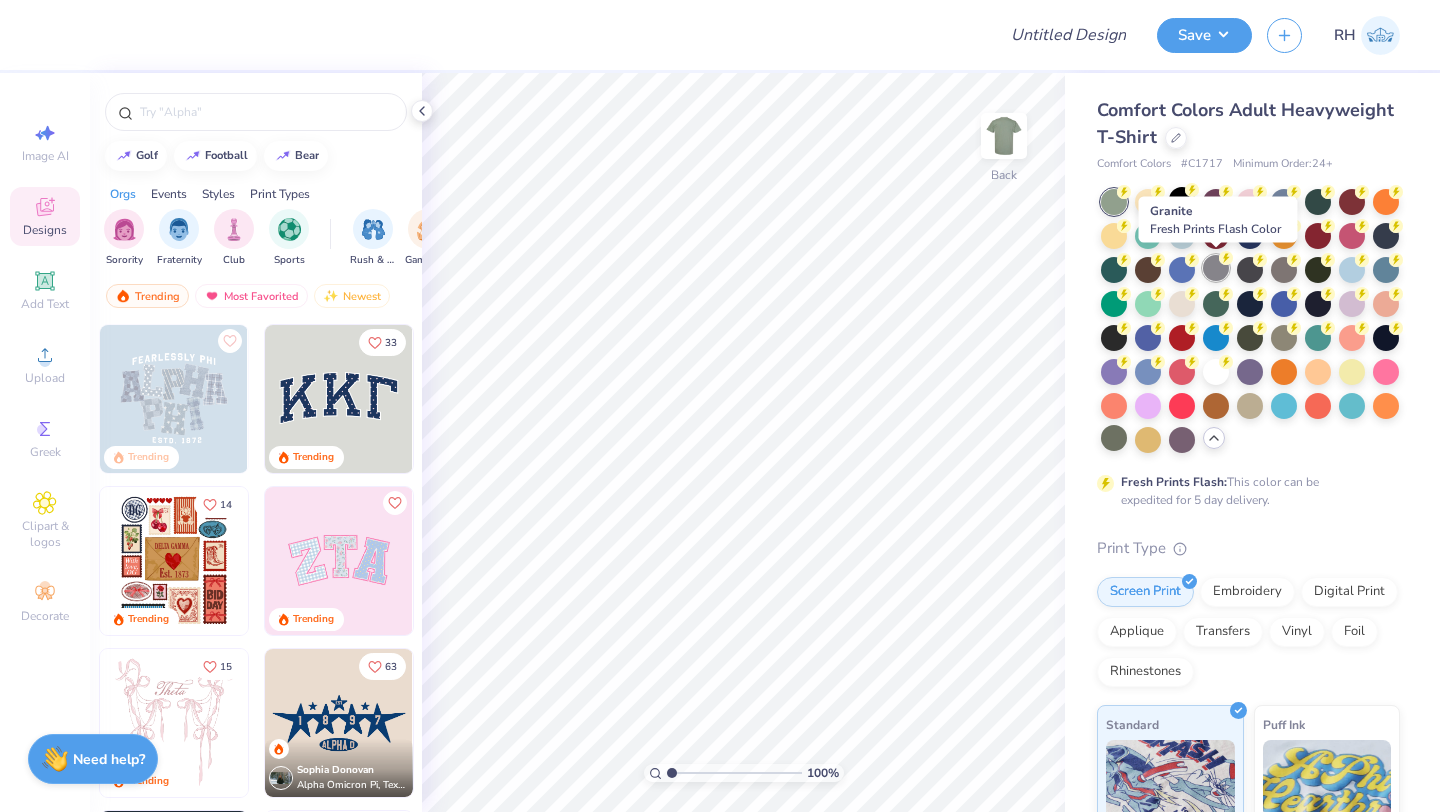 click at bounding box center [1216, 268] 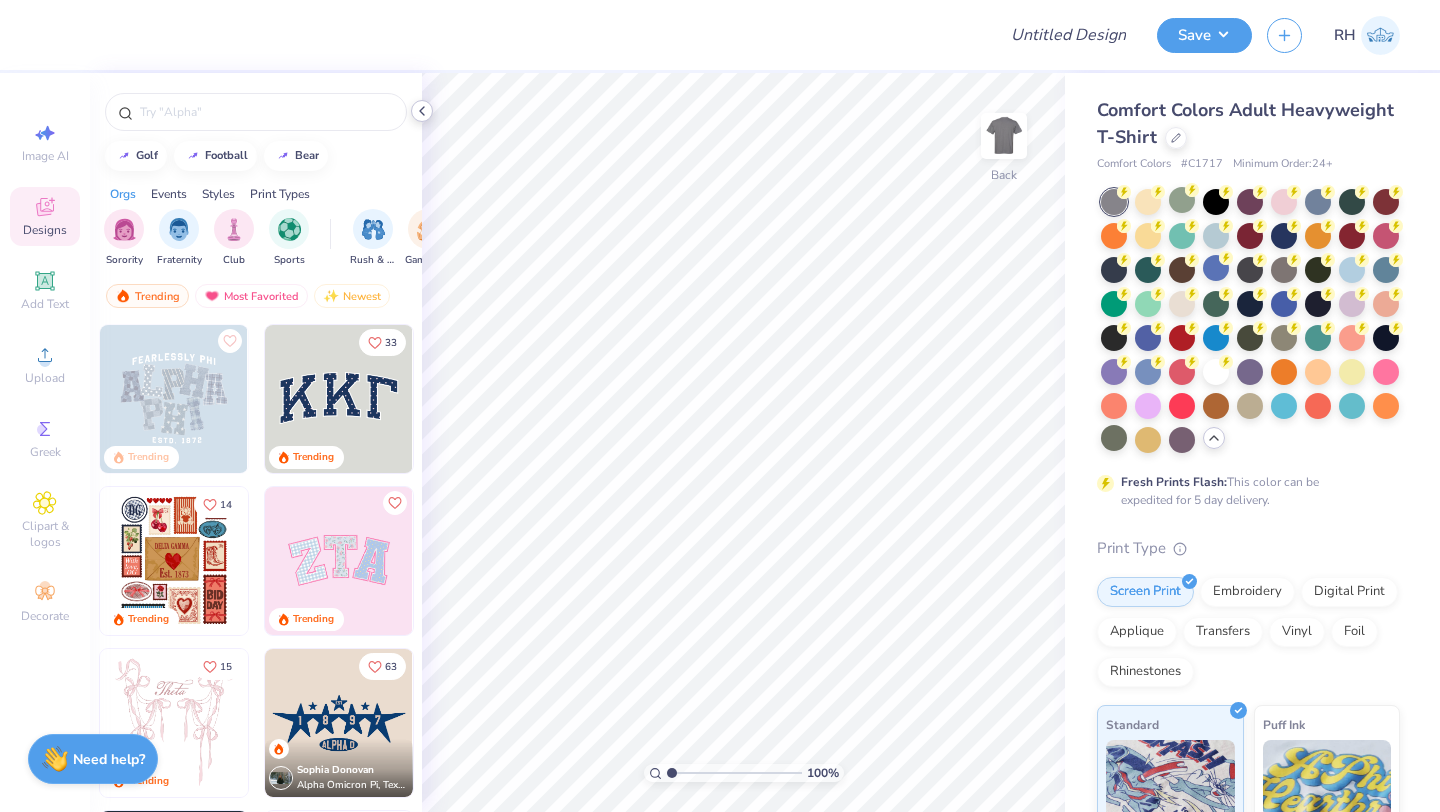 click 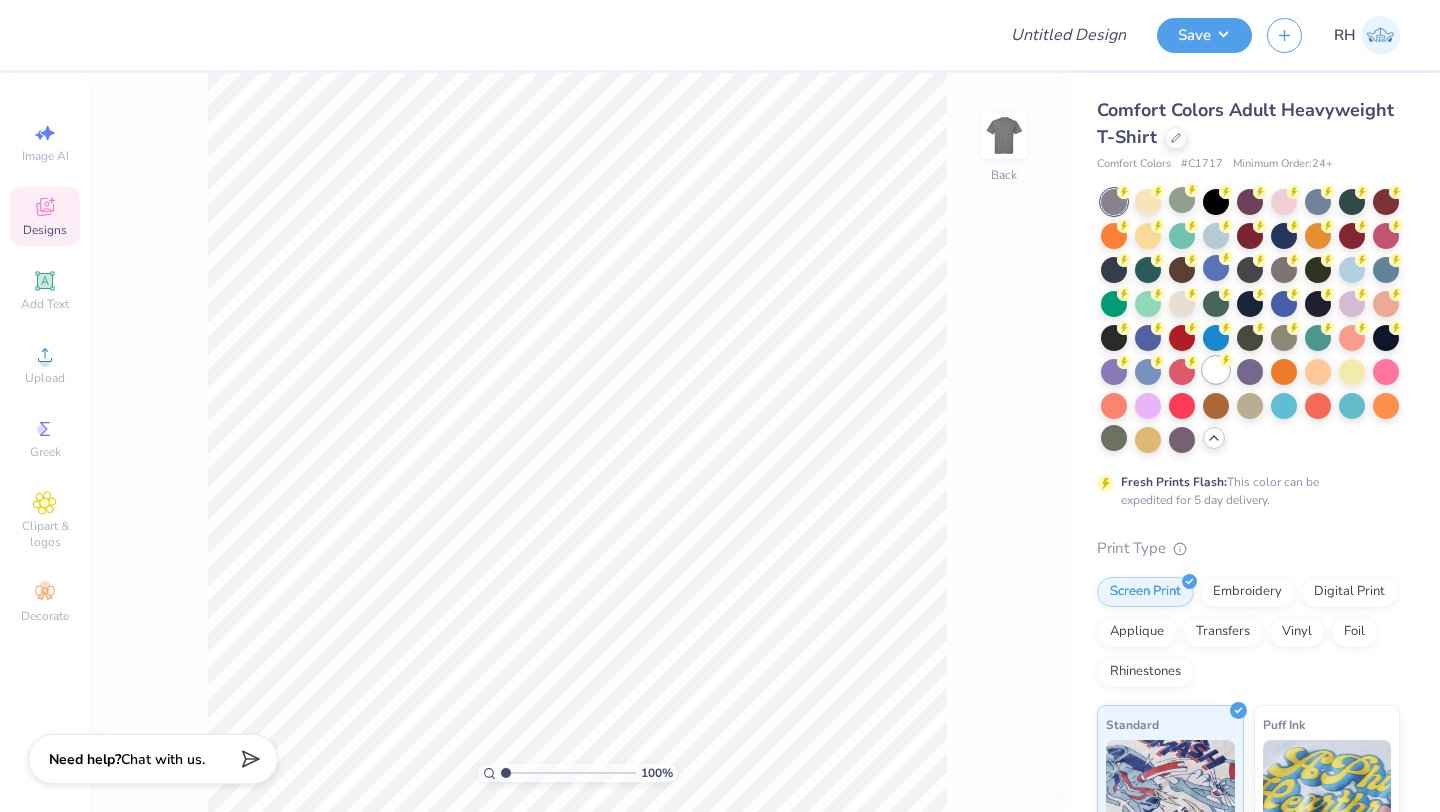 click 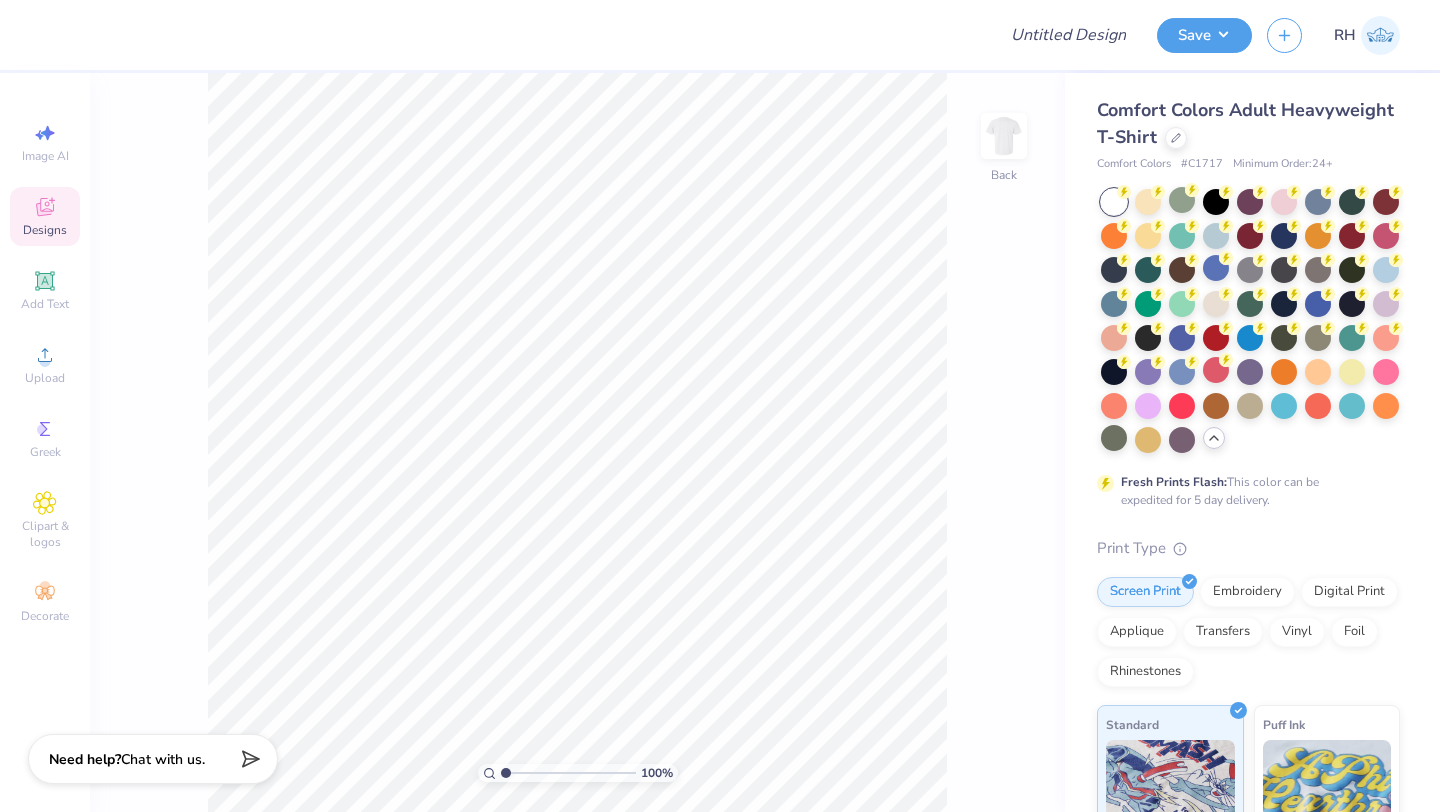 click on "Designs" at bounding box center [45, 216] 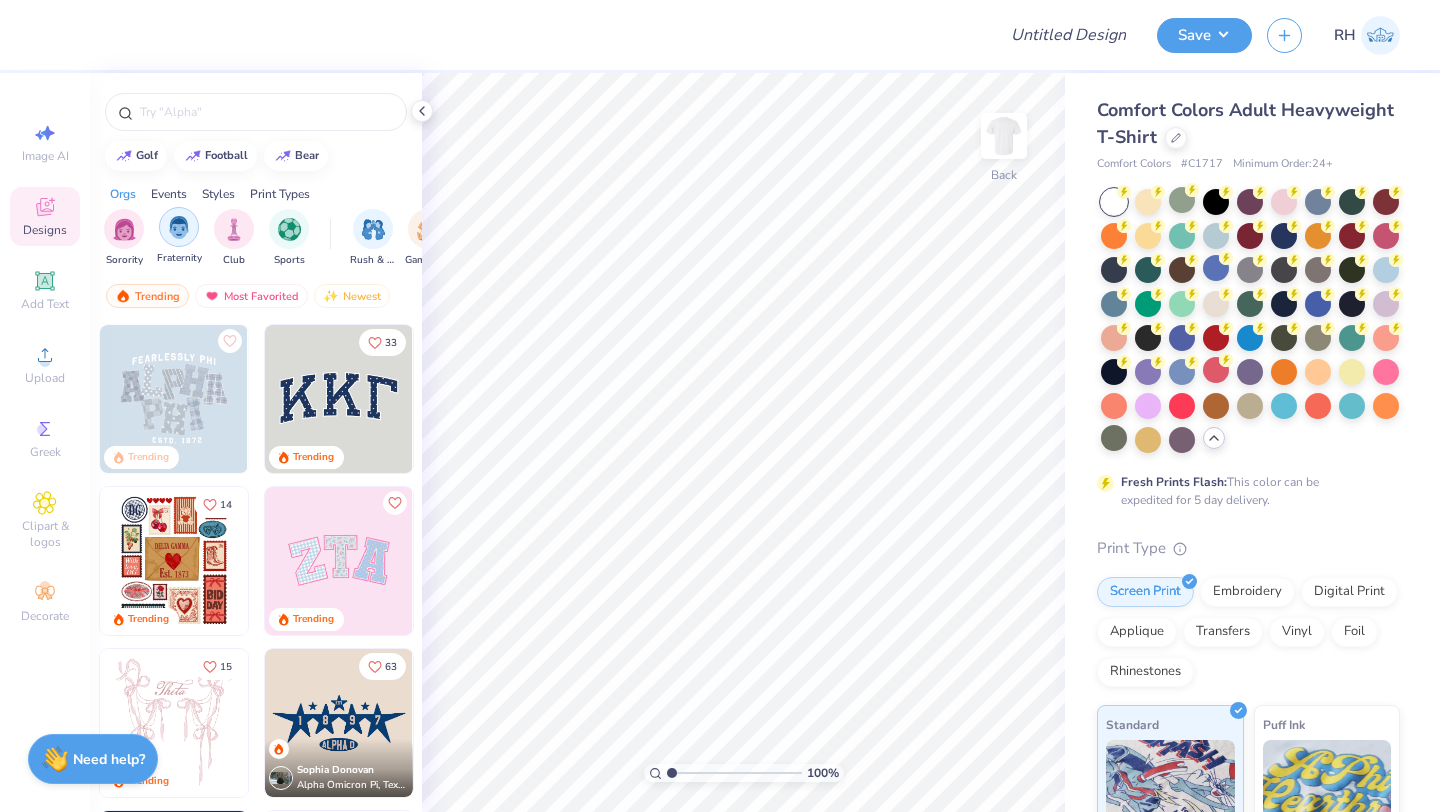click at bounding box center [179, 227] 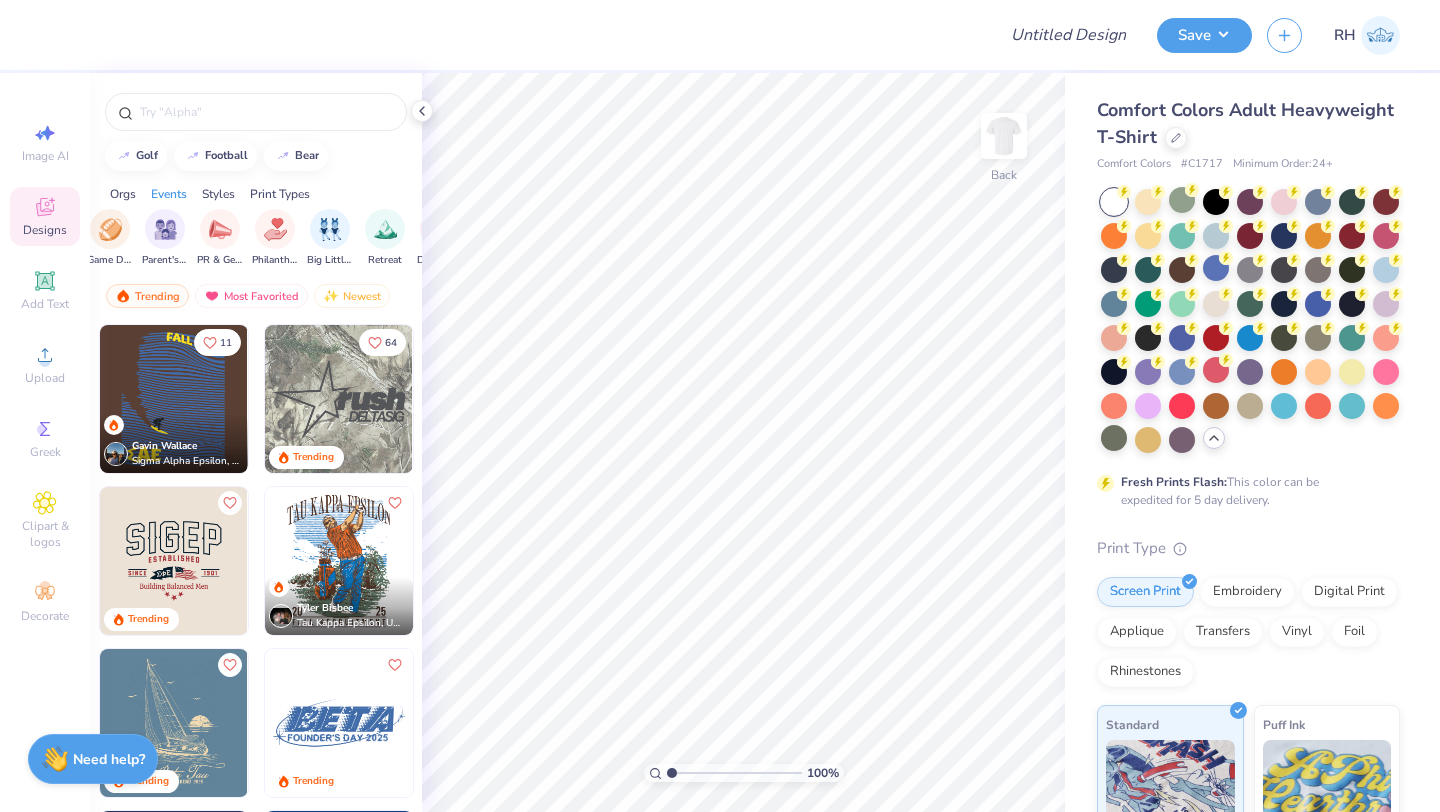 scroll, scrollTop: 0, scrollLeft: 348, axis: horizontal 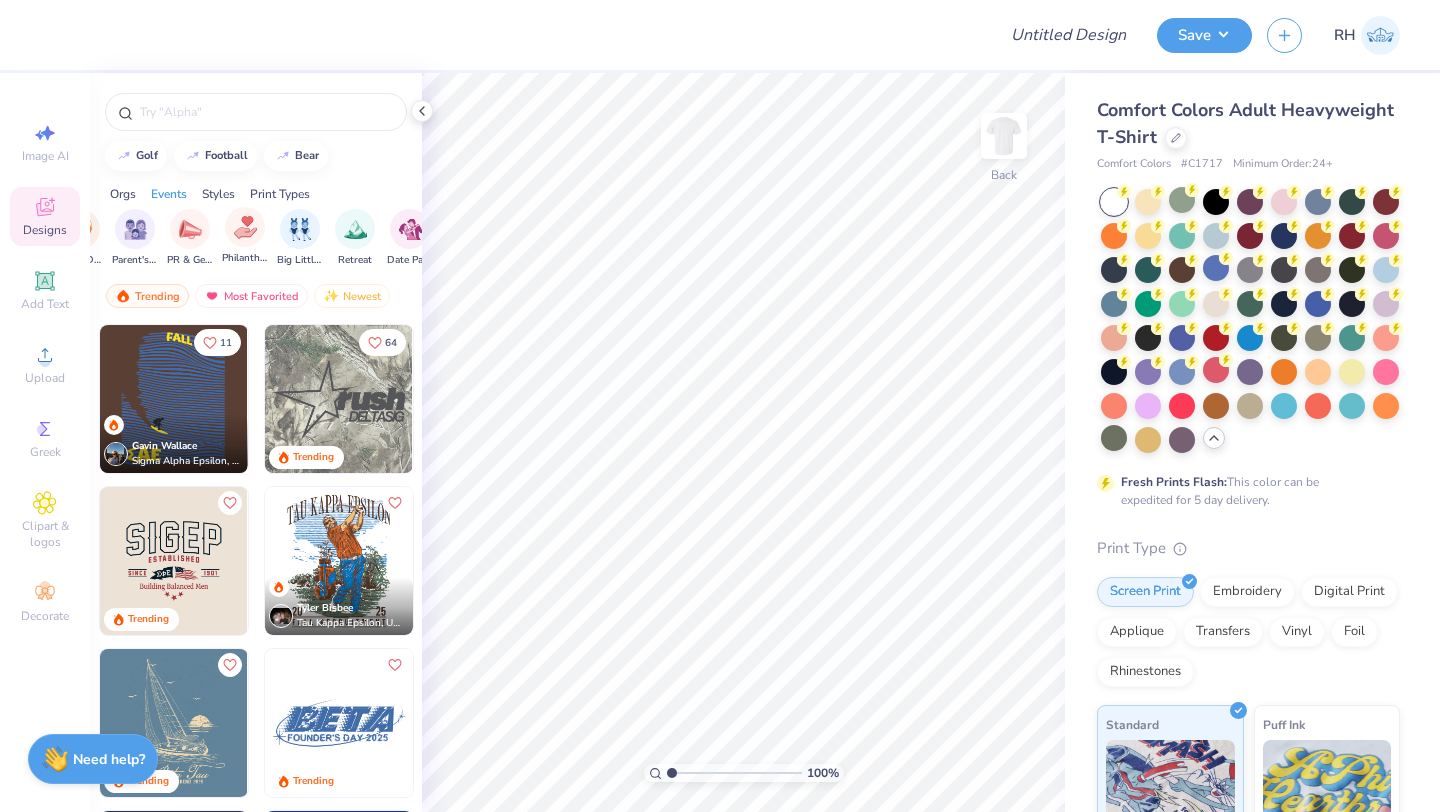 click on "Philanthropy" at bounding box center [245, 236] 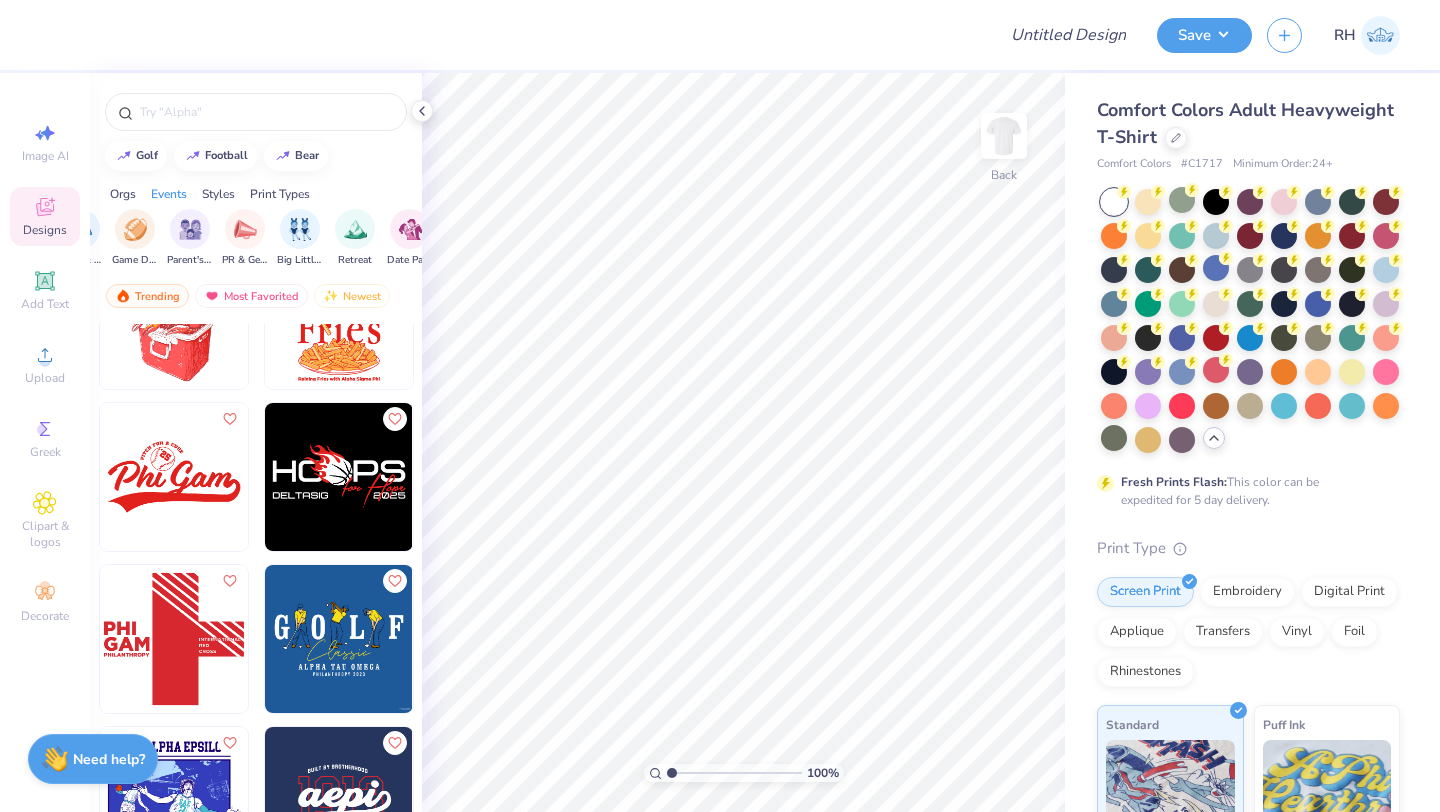 scroll, scrollTop: 0, scrollLeft: 0, axis: both 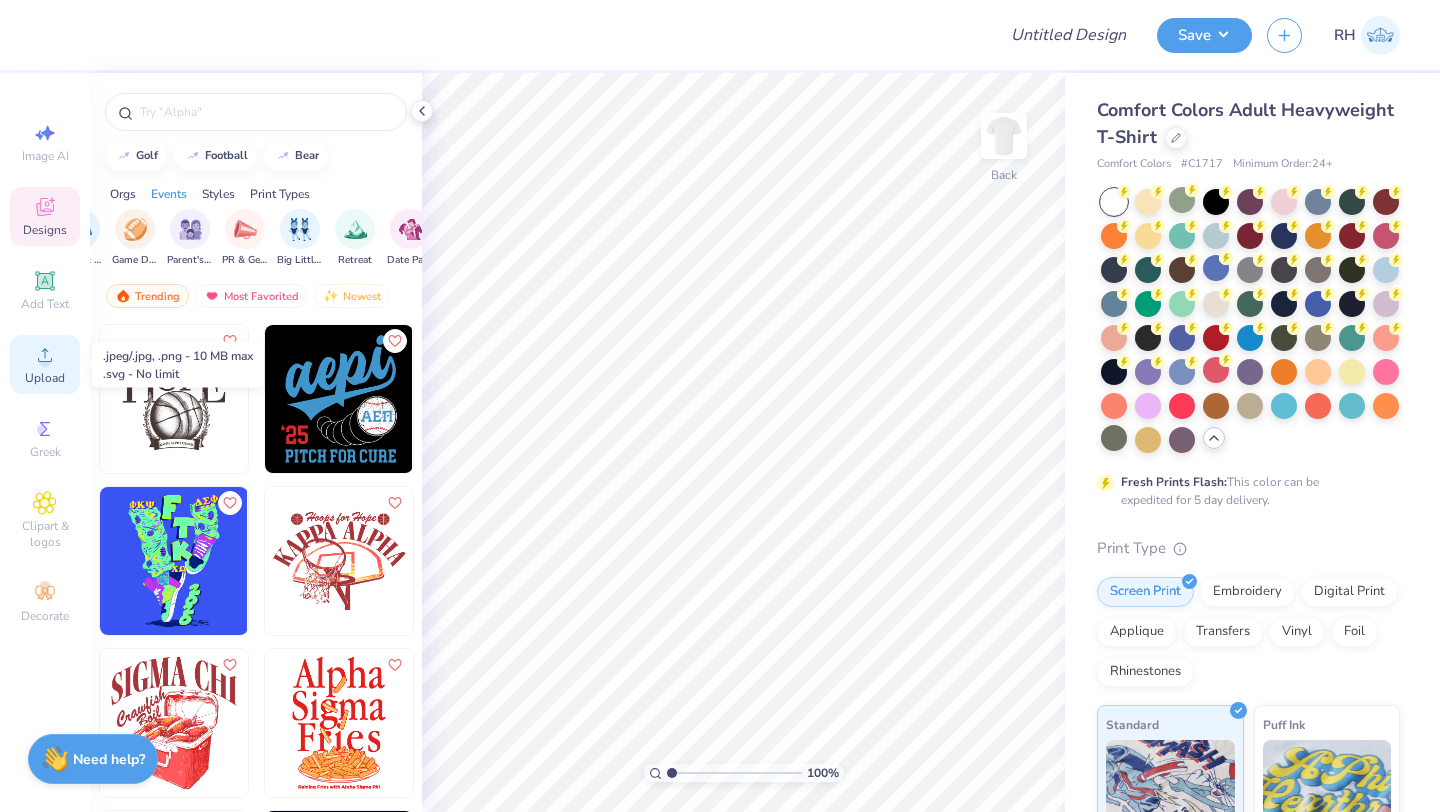 click on "Upload" at bounding box center [45, 378] 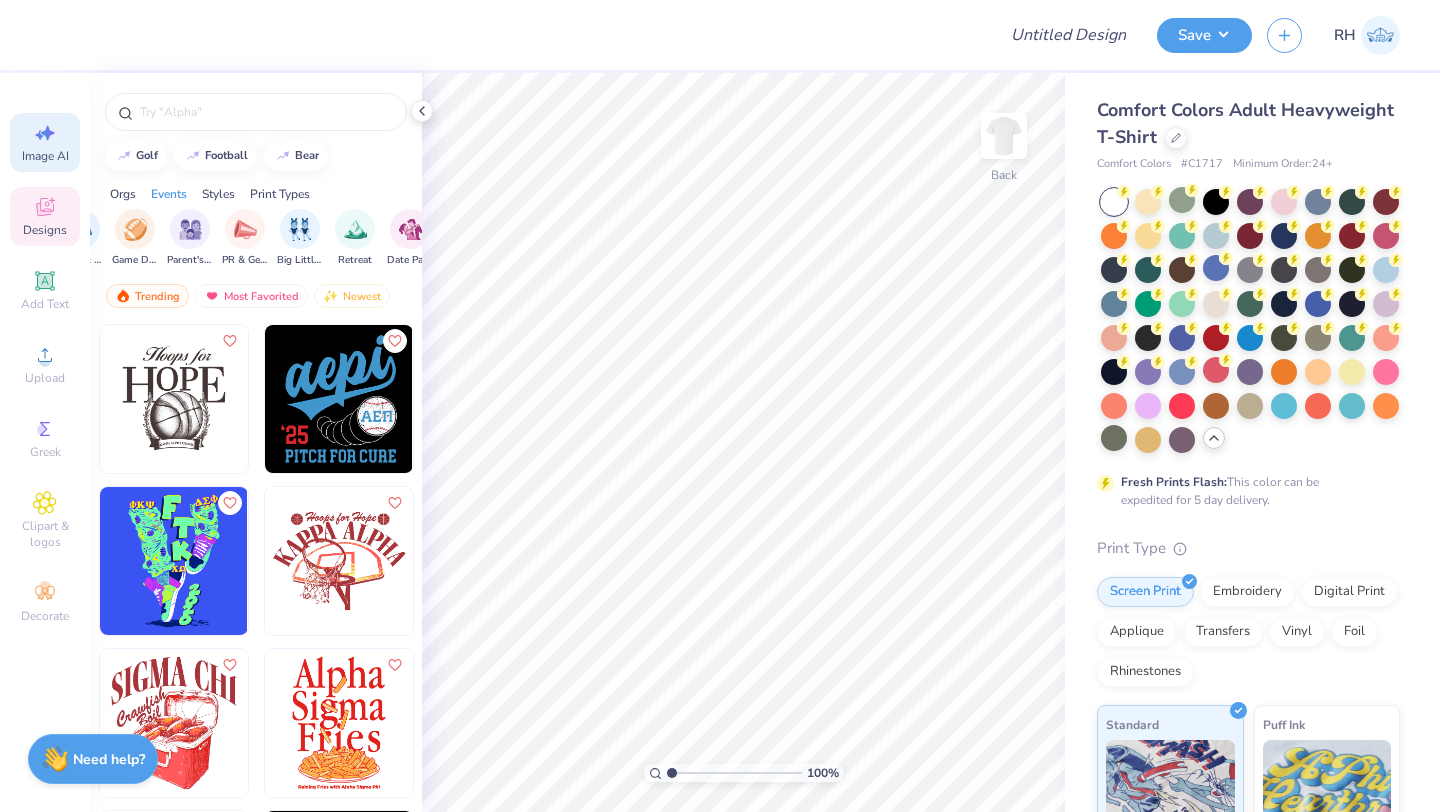 click on "Image AI" at bounding box center [45, 142] 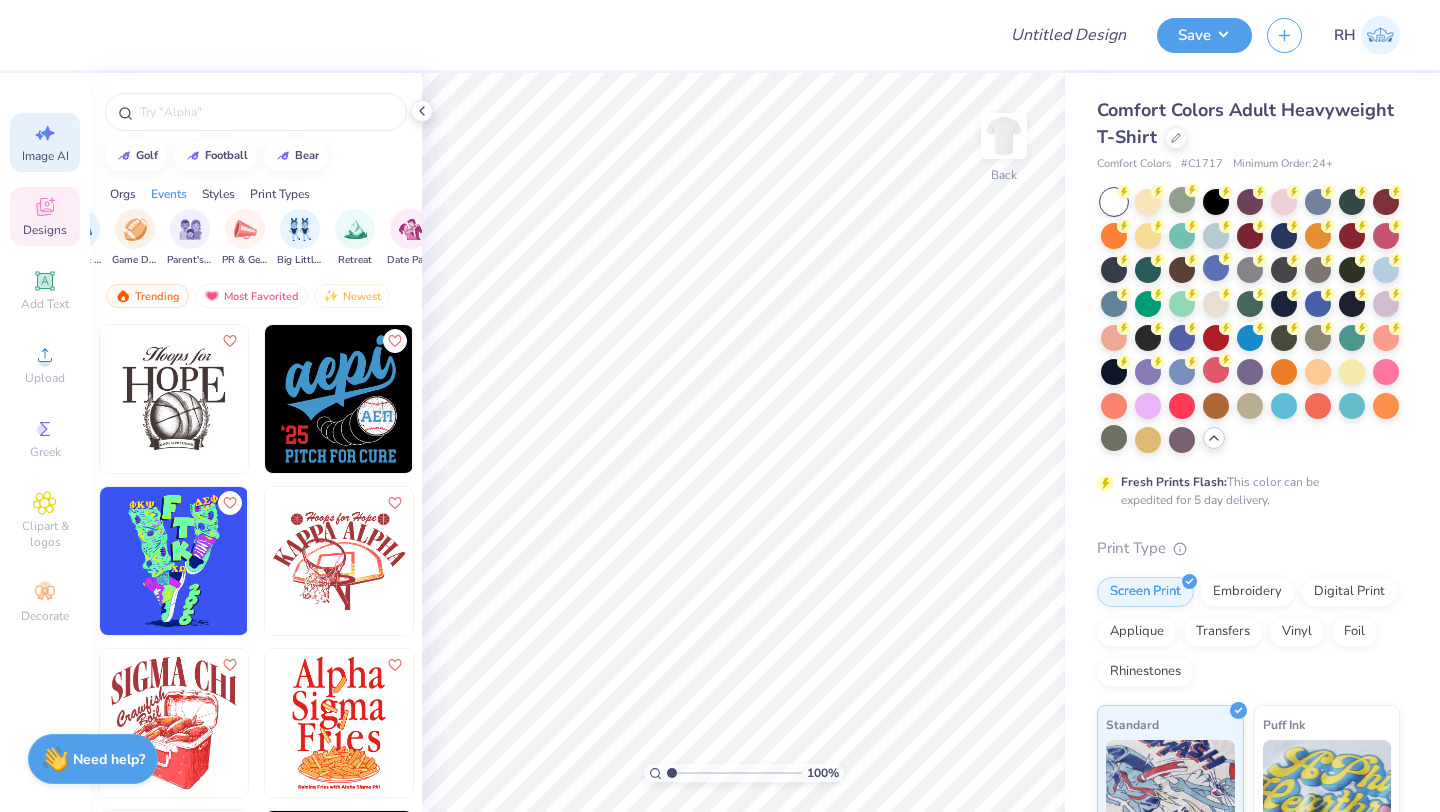 select on "4" 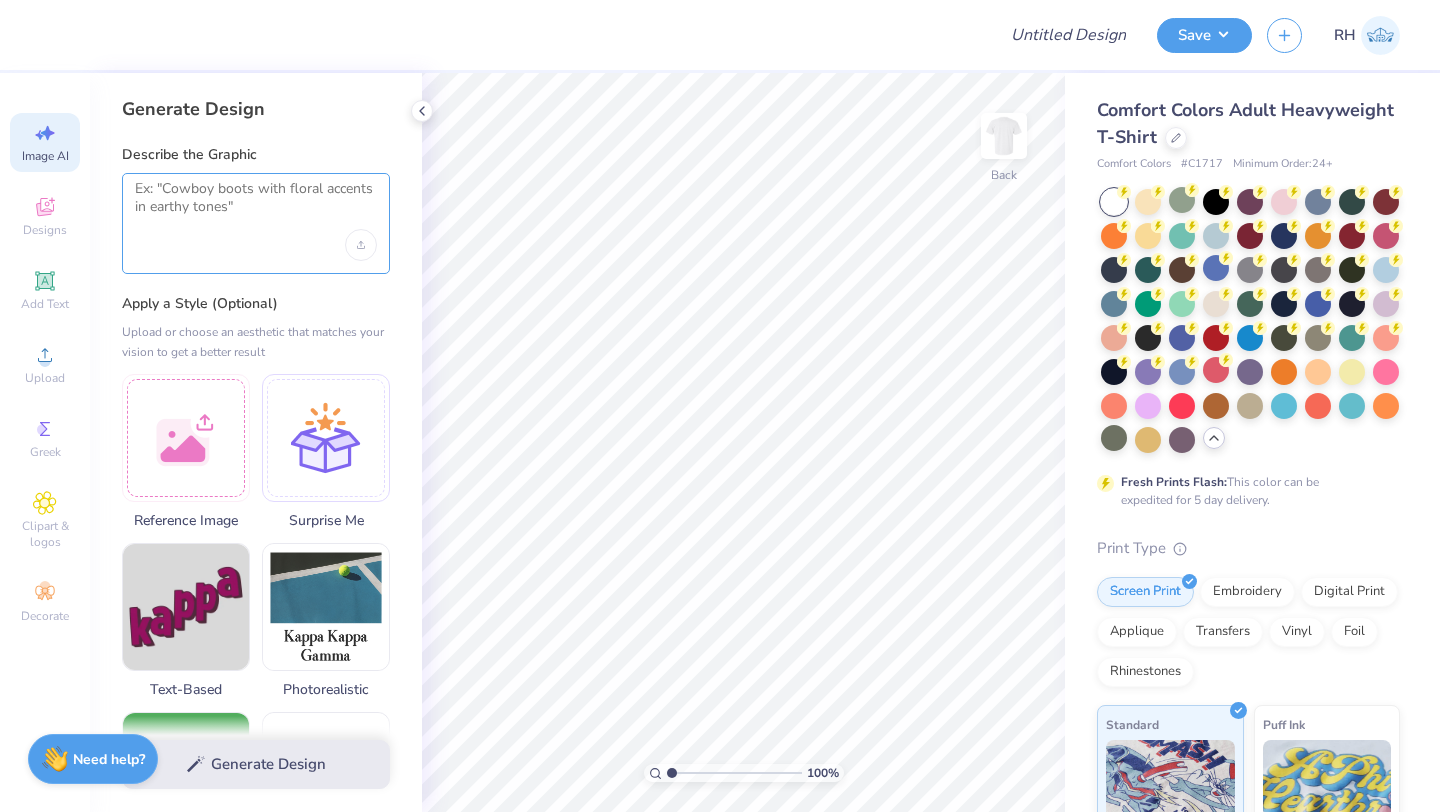 click at bounding box center [256, 205] 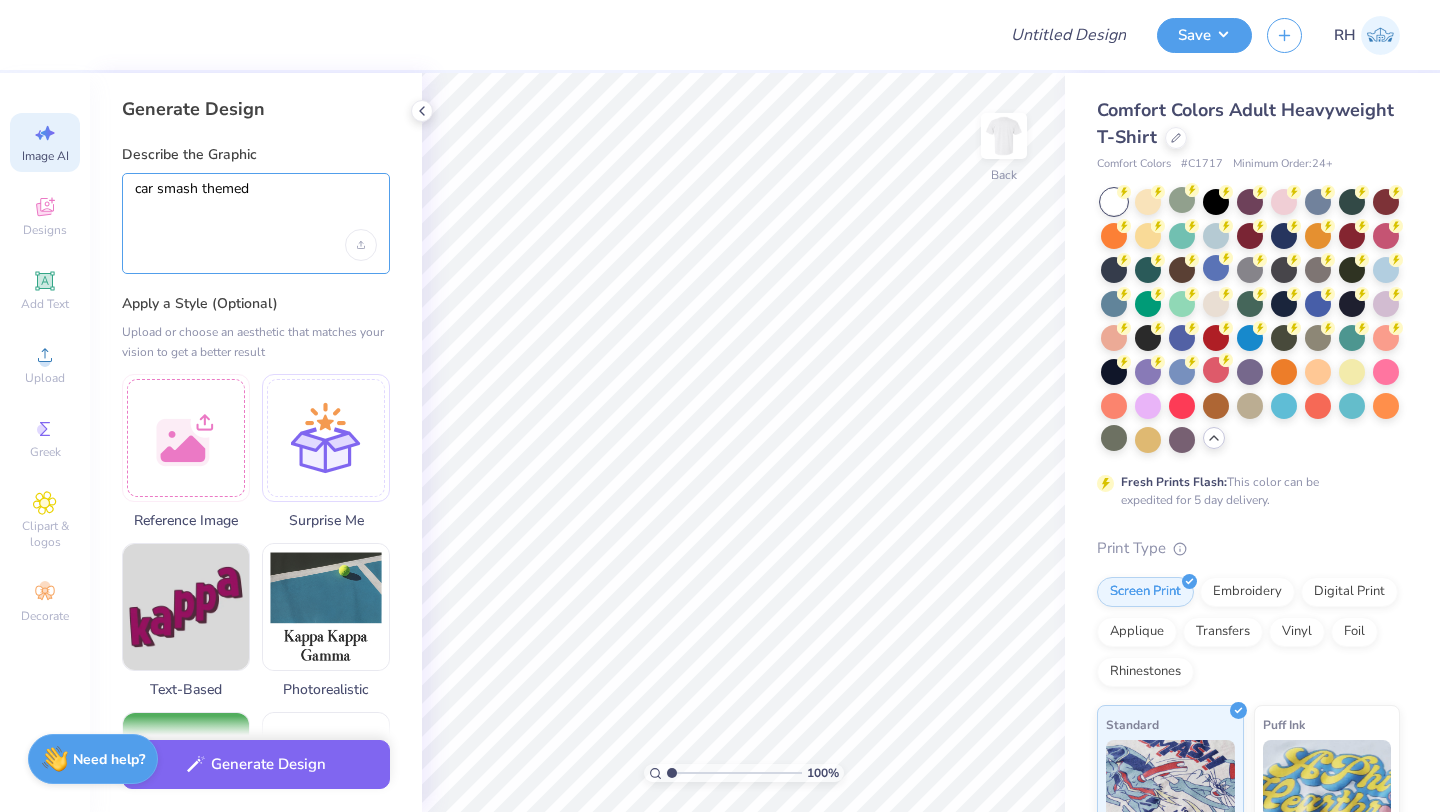 type on "car smash themed" 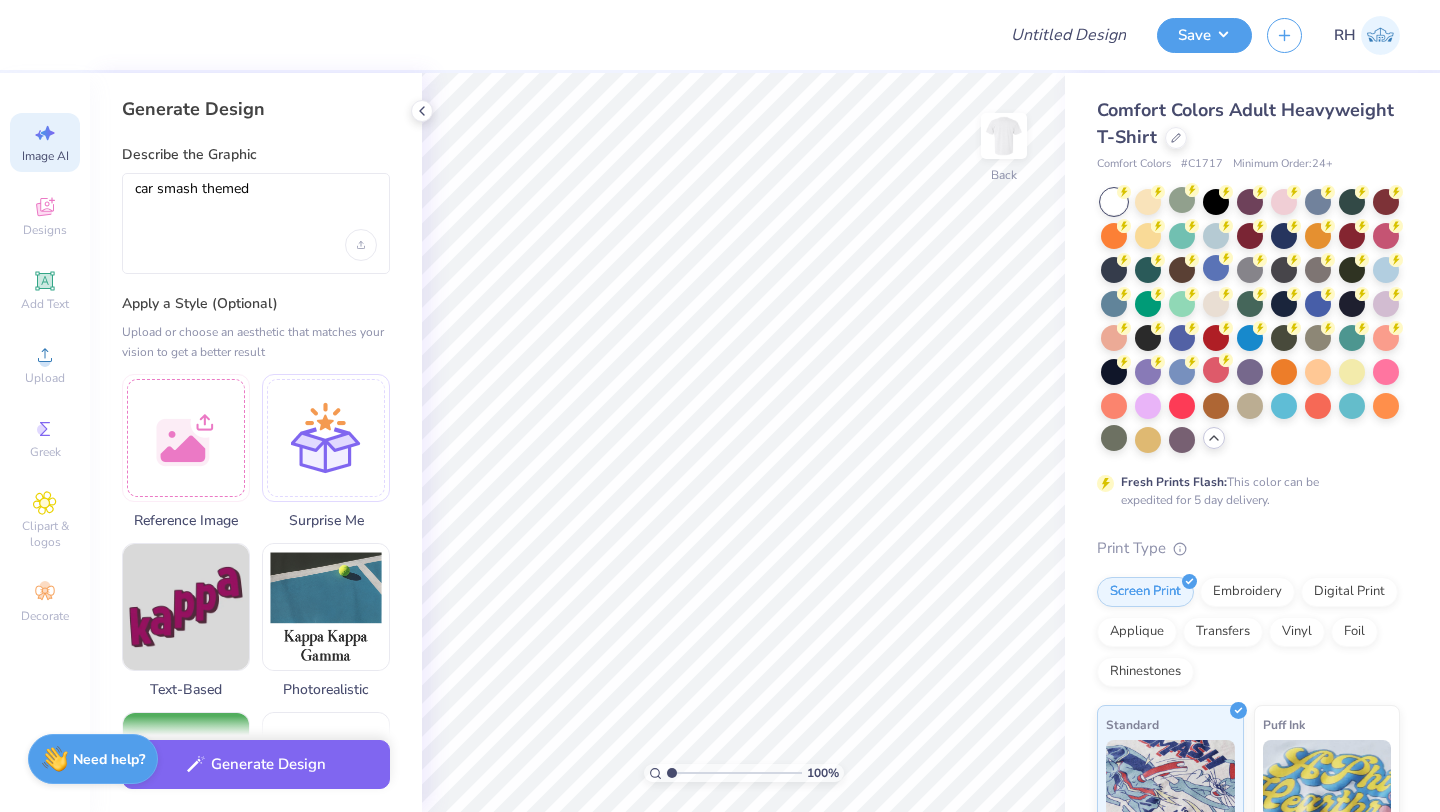 click on "Generate Design Describe the Graphic car smash themed
Apply a Style (Optional) Upload or choose an aesthetic that matches your vision to get a better result Reference Image Surprise Me Text-Based Photorealistic 60s & 70s 80s & 90s Cartoons Classic Grunge Handdrawn Minimalist Varsity Y2K Max # of Colors Fewer colors means lower prices. 1 2 3 4 5 6 7 8" at bounding box center (256, 442) 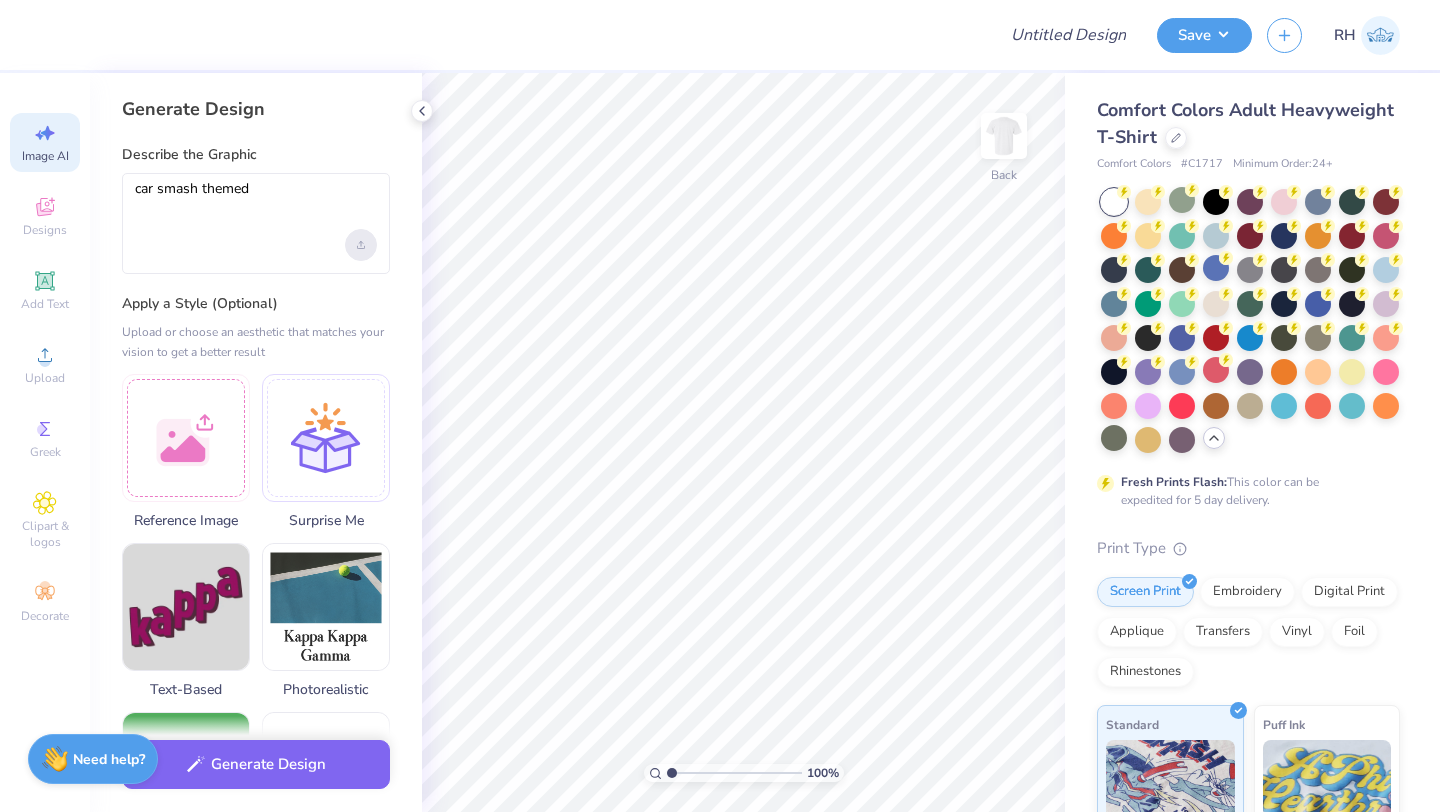 click at bounding box center [361, 245] 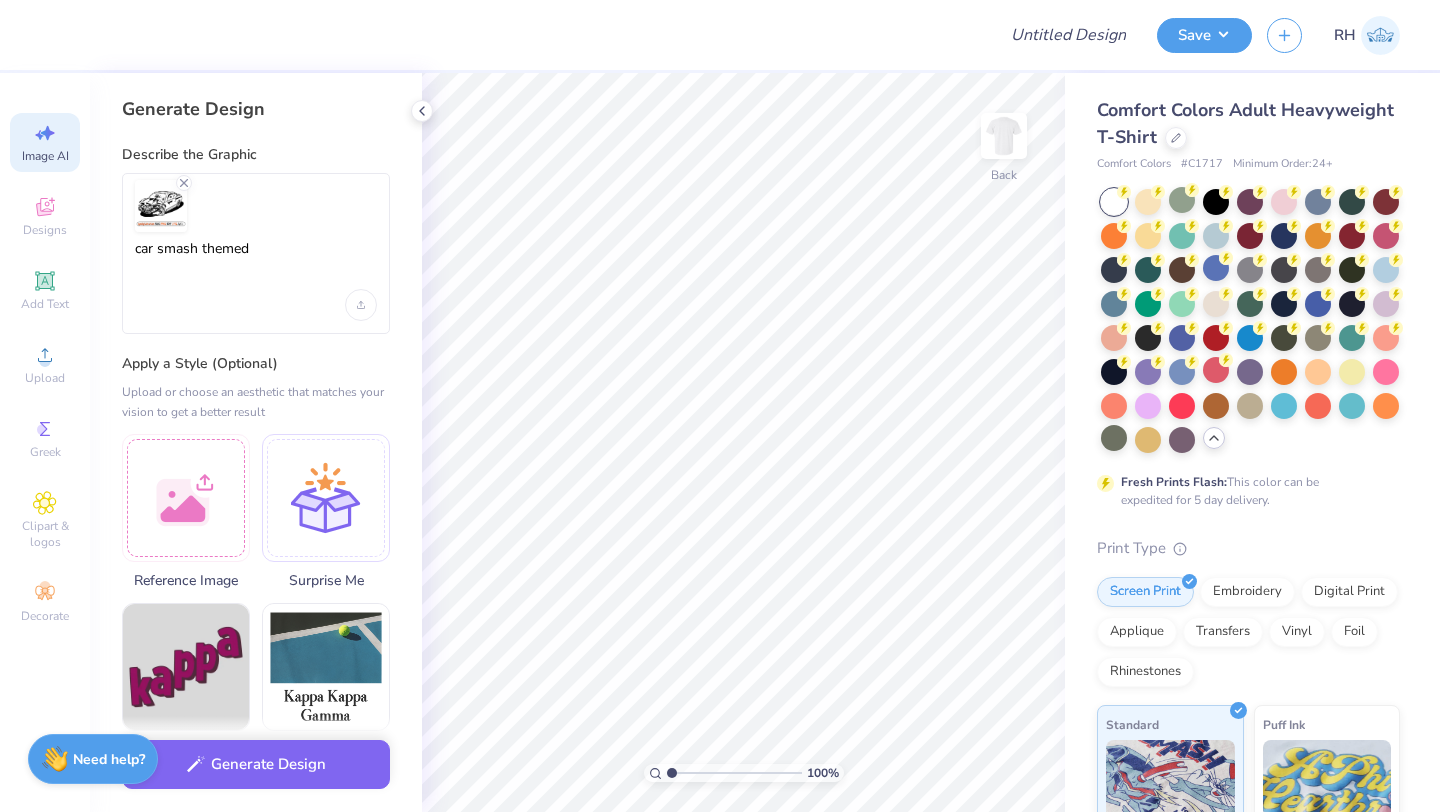 click on "car smash themed" at bounding box center [256, 253] 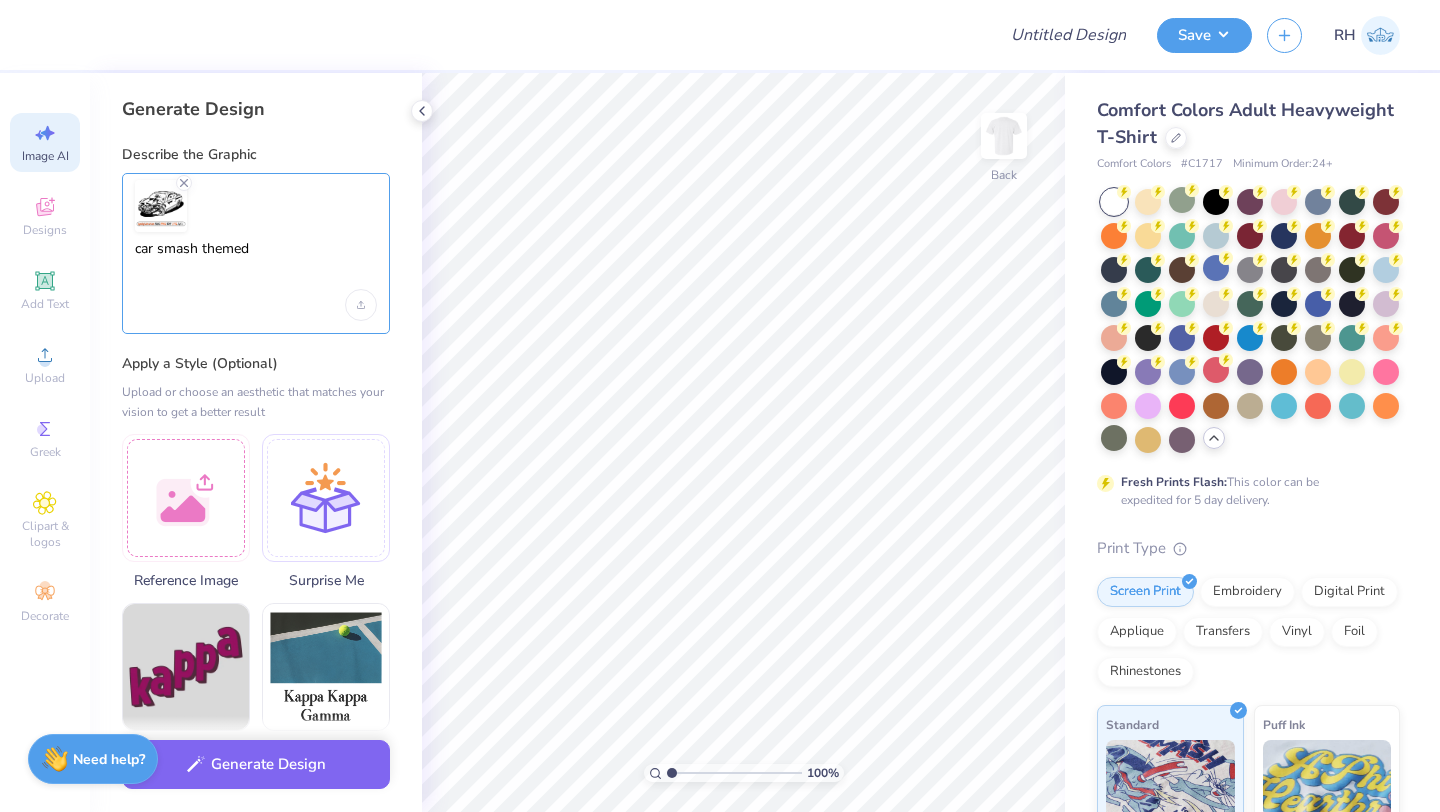 click on "car smash themed" at bounding box center (256, 265) 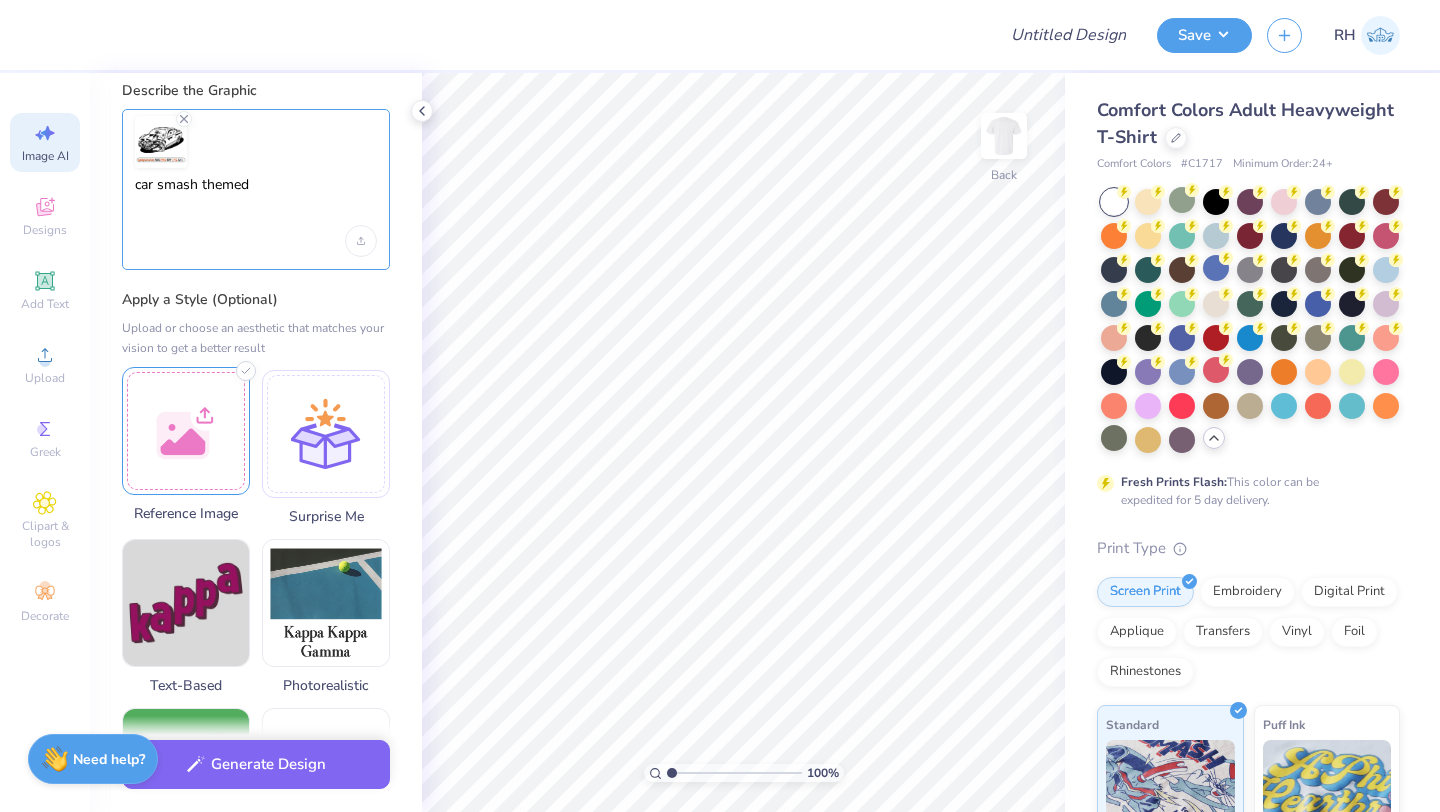 scroll, scrollTop: 67, scrollLeft: 0, axis: vertical 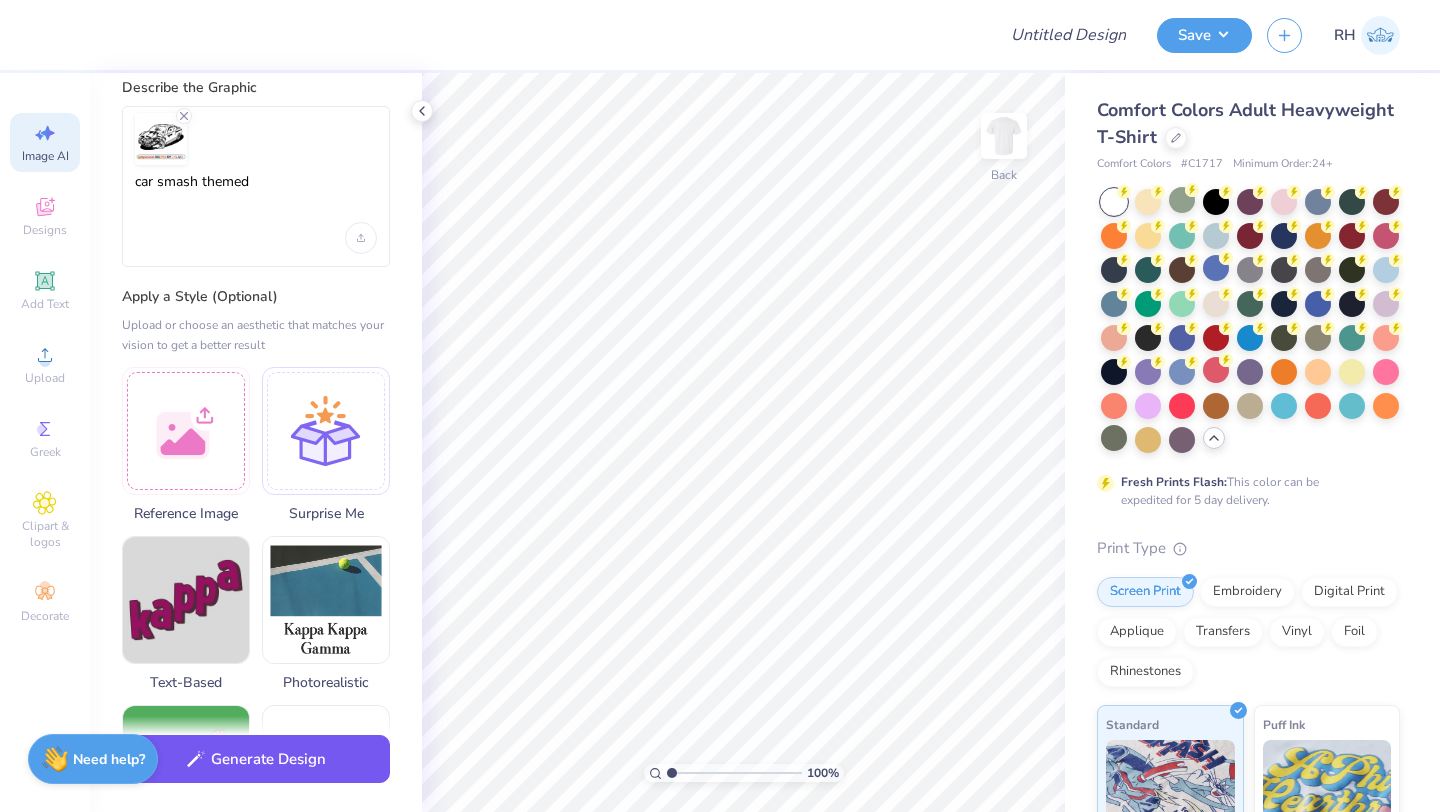 click on "Generate Design" at bounding box center [256, 759] 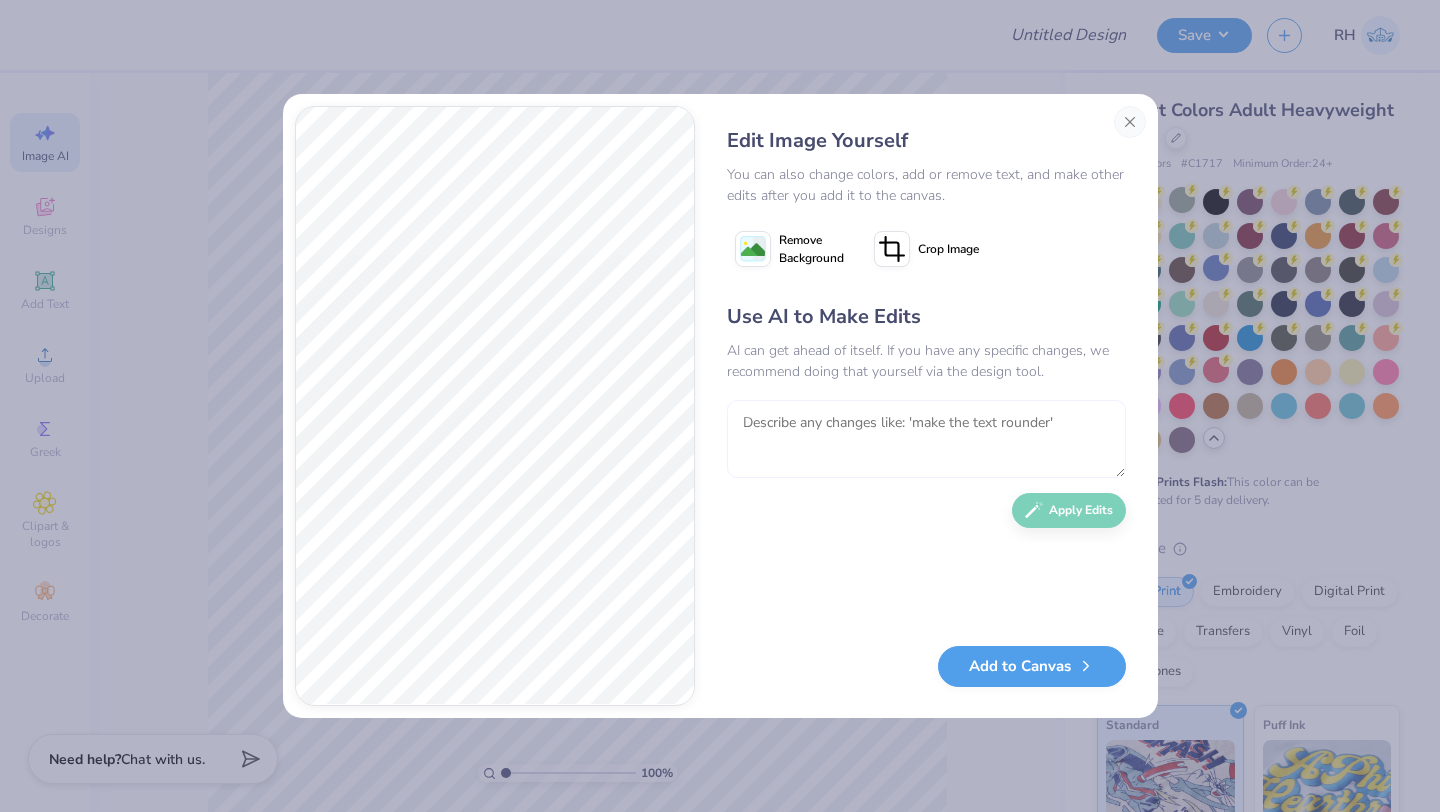 click at bounding box center (926, 439) 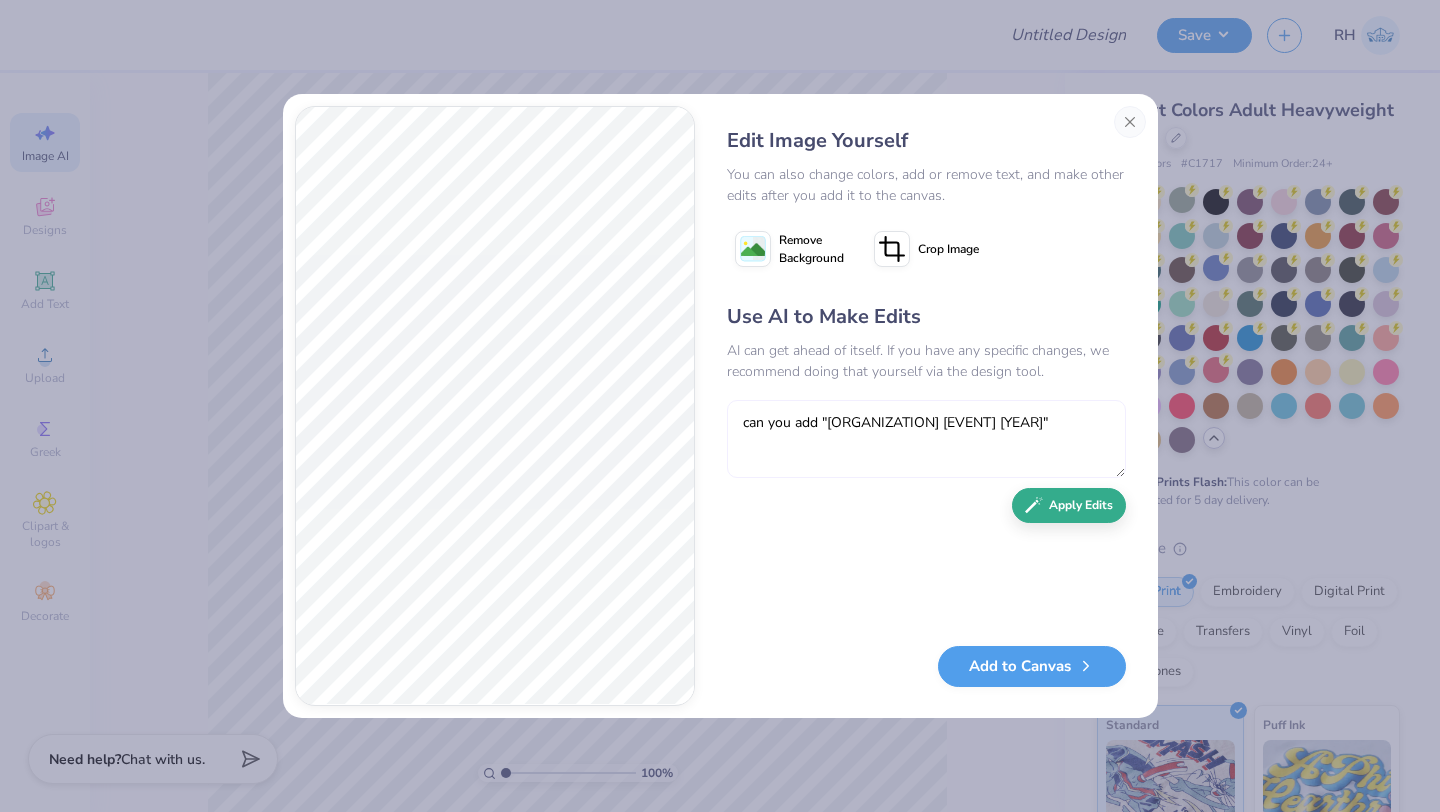 type on "can you add "[ORGANIZATION] Philanthropy 2025"" 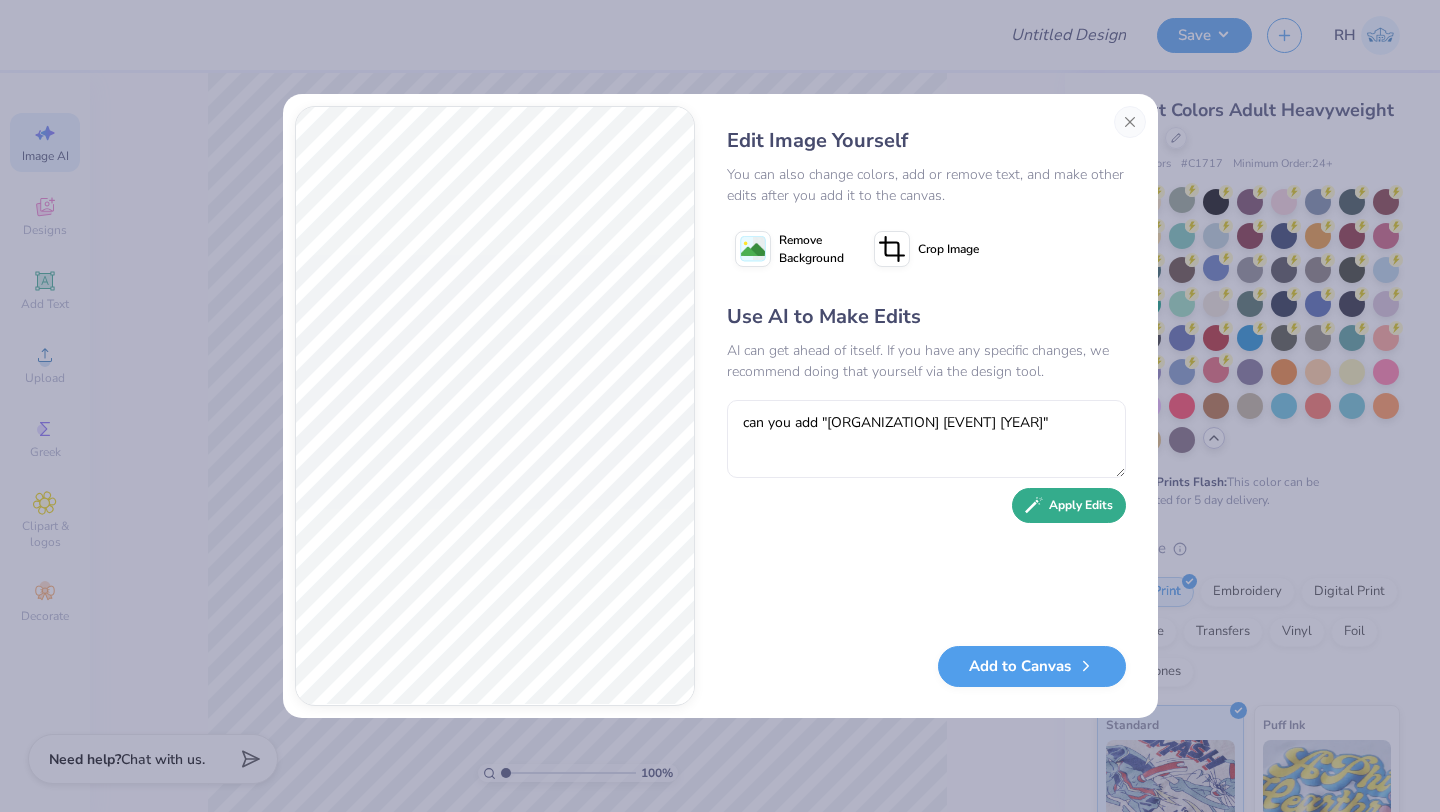 click on "Apply Edits" at bounding box center (1069, 505) 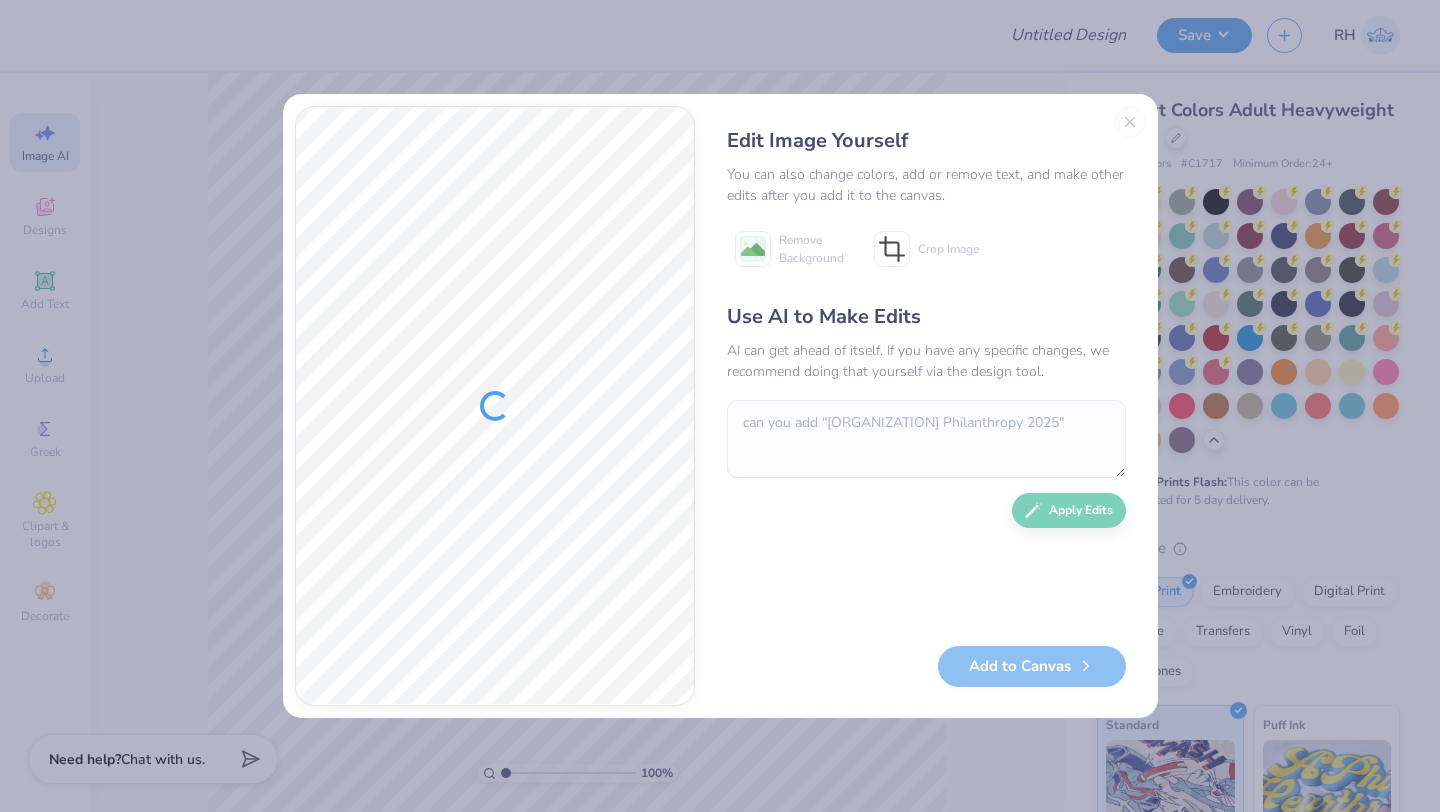 scroll, scrollTop: 0, scrollLeft: 0, axis: both 